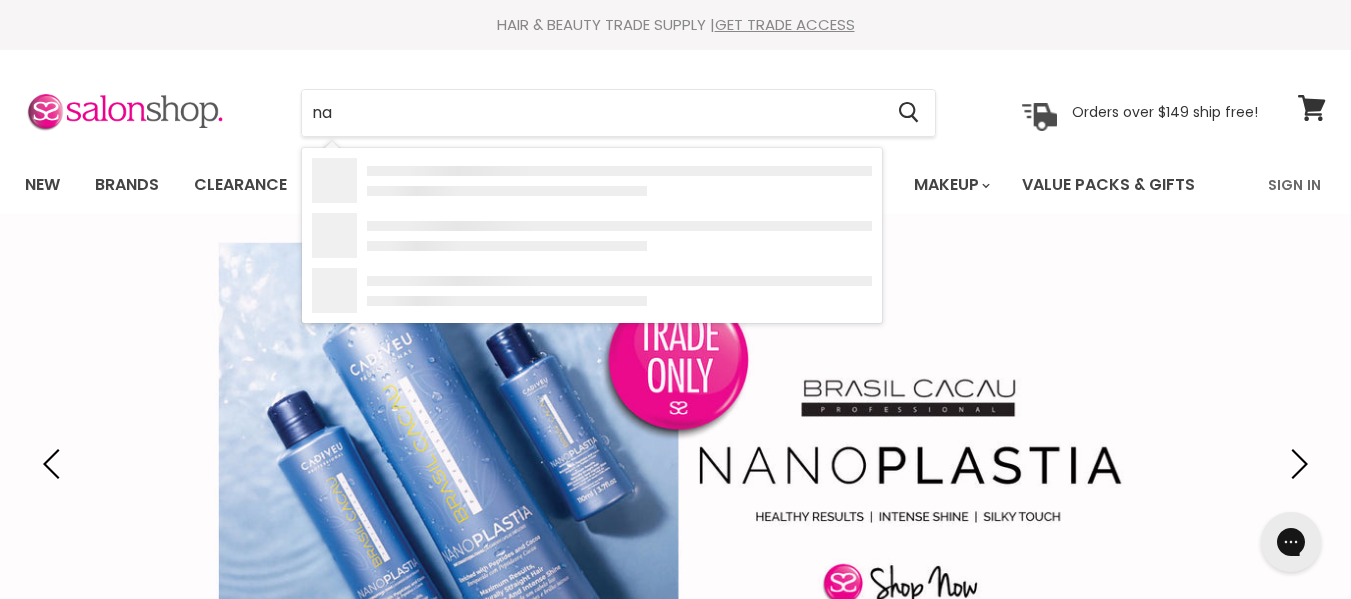 scroll, scrollTop: 0, scrollLeft: 0, axis: both 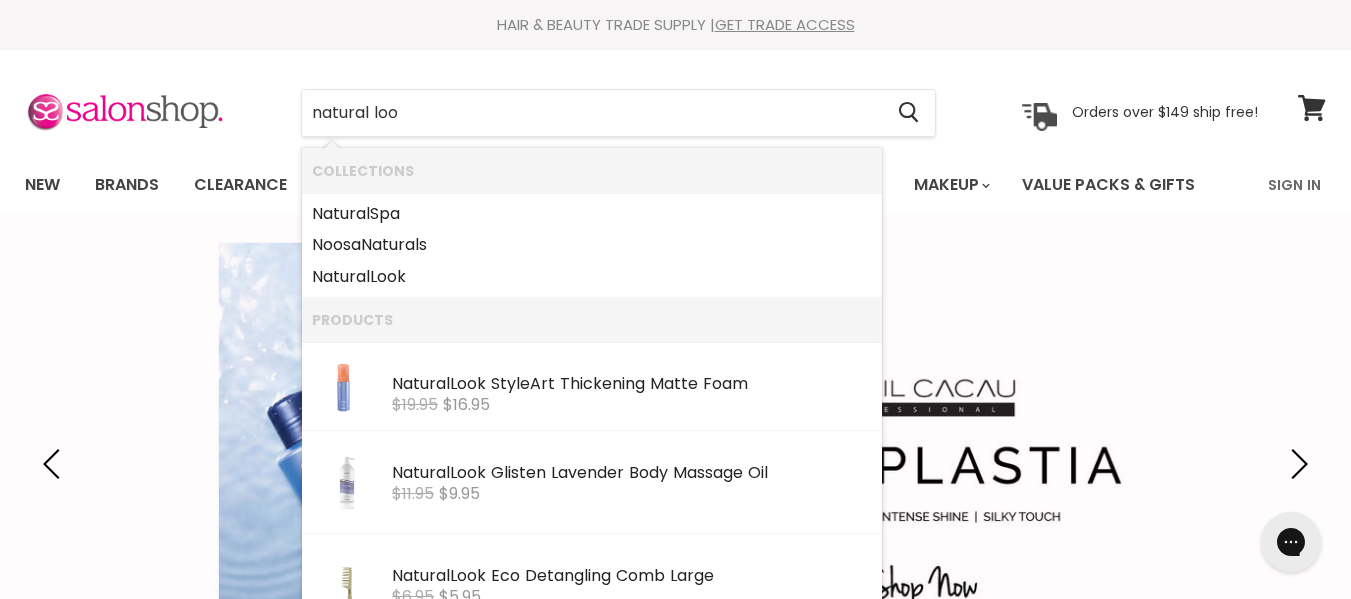 type on "natural look" 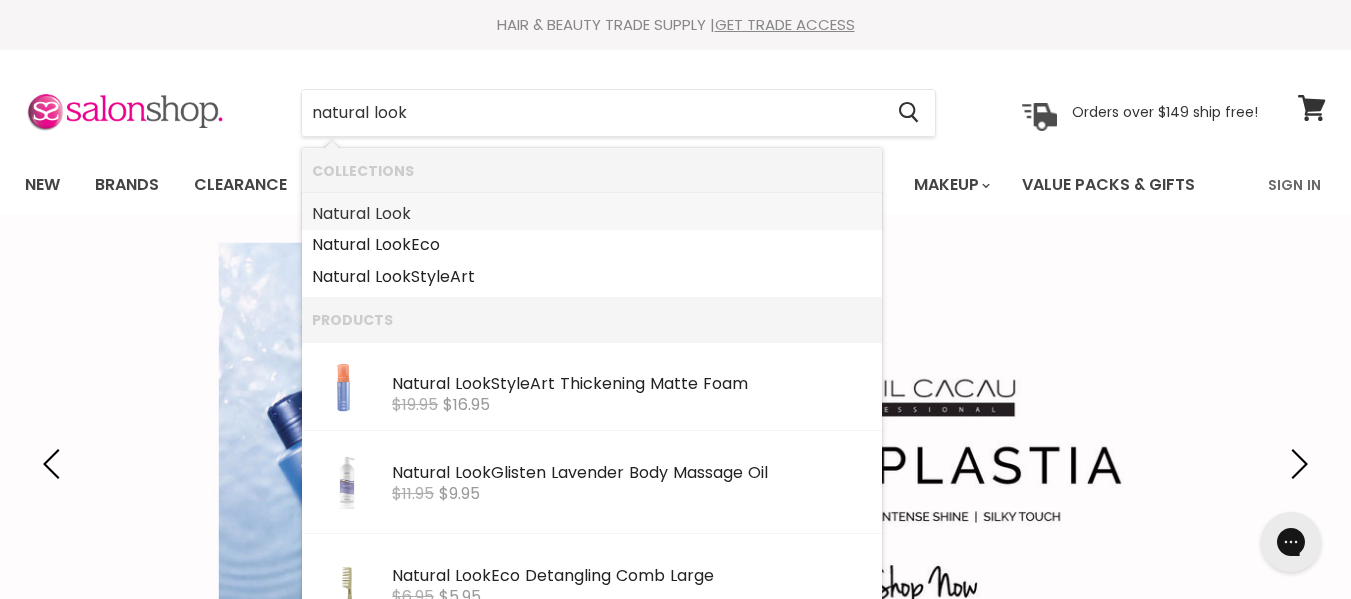 click on "Natural   Look" at bounding box center (592, 214) 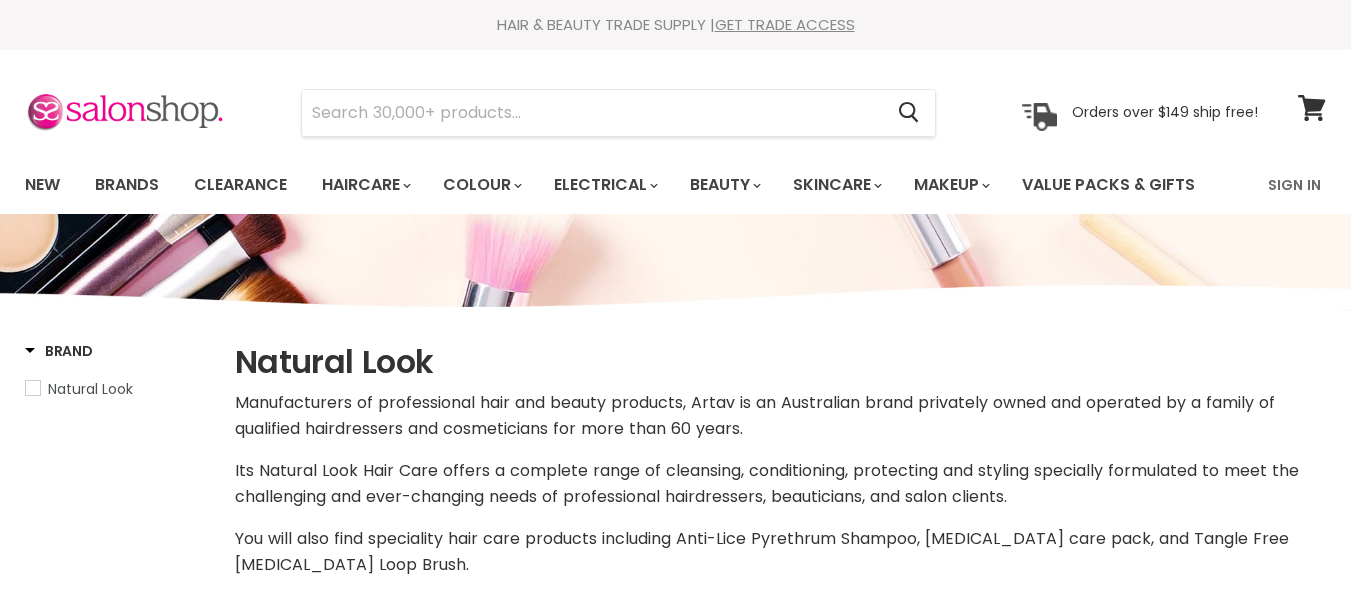 select on "manual" 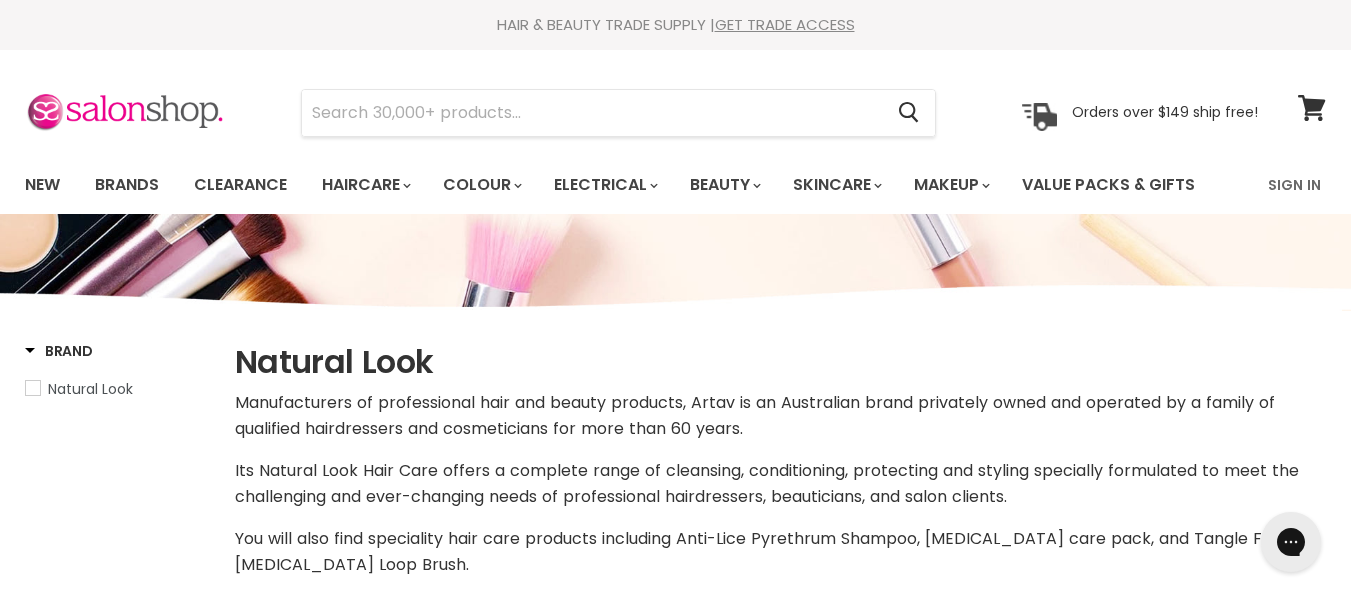 scroll, scrollTop: 0, scrollLeft: 0, axis: both 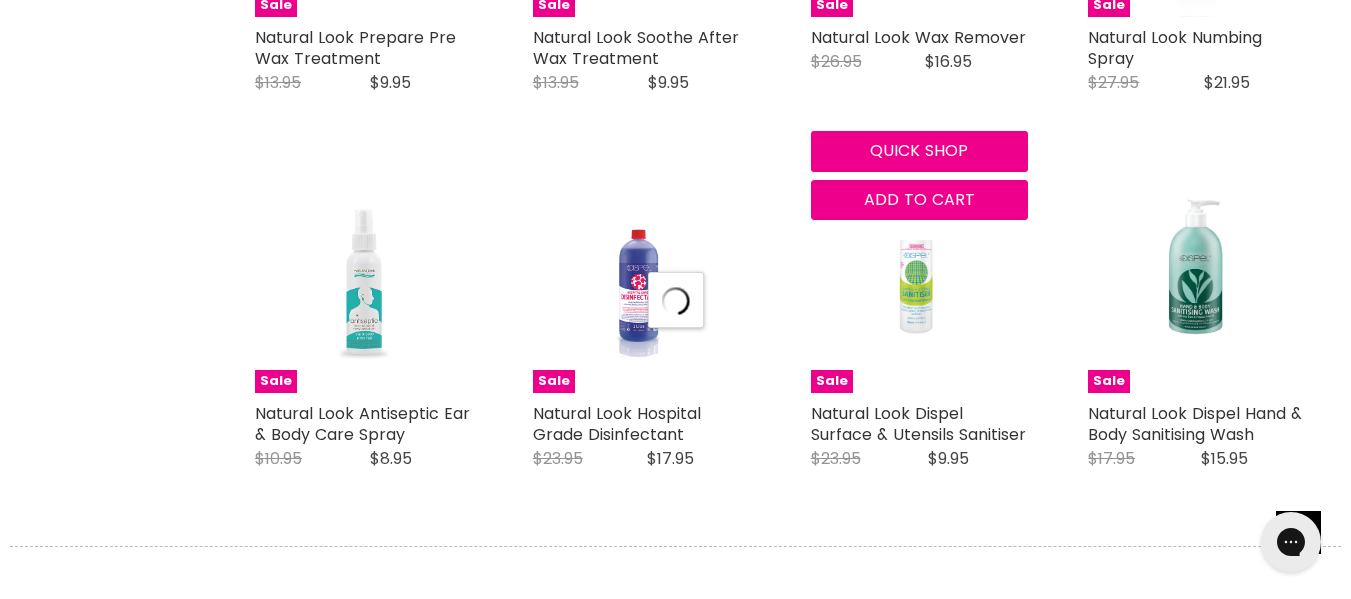 select on "manual" 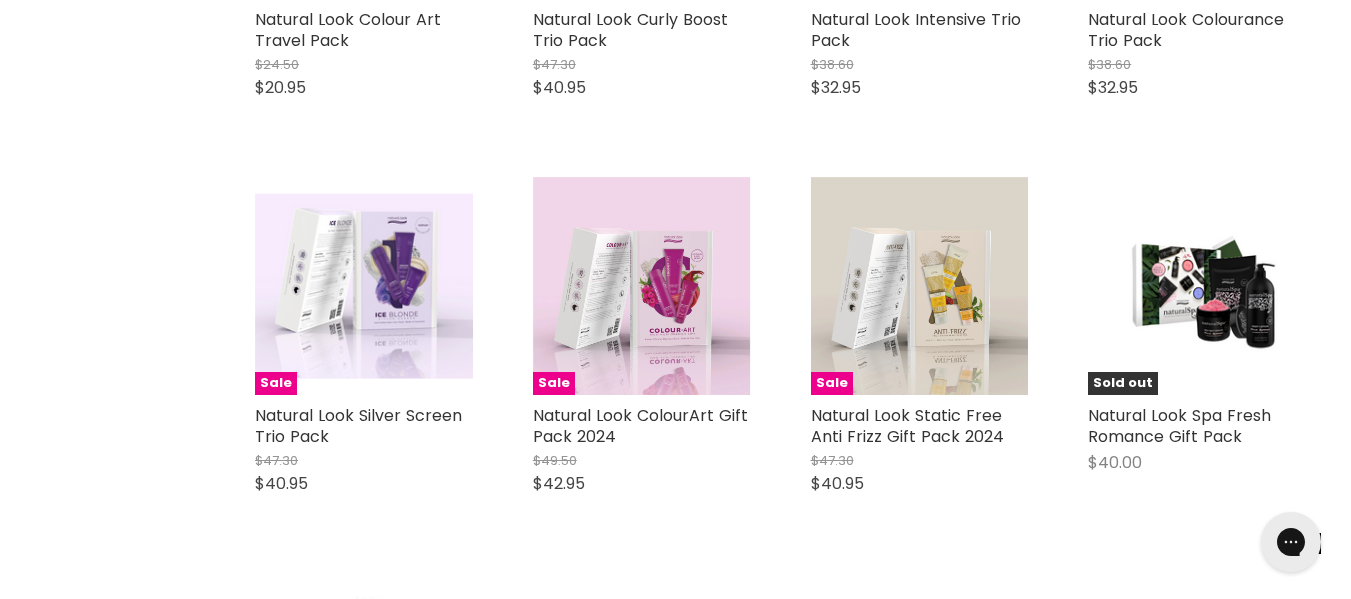 scroll, scrollTop: 0, scrollLeft: 0, axis: both 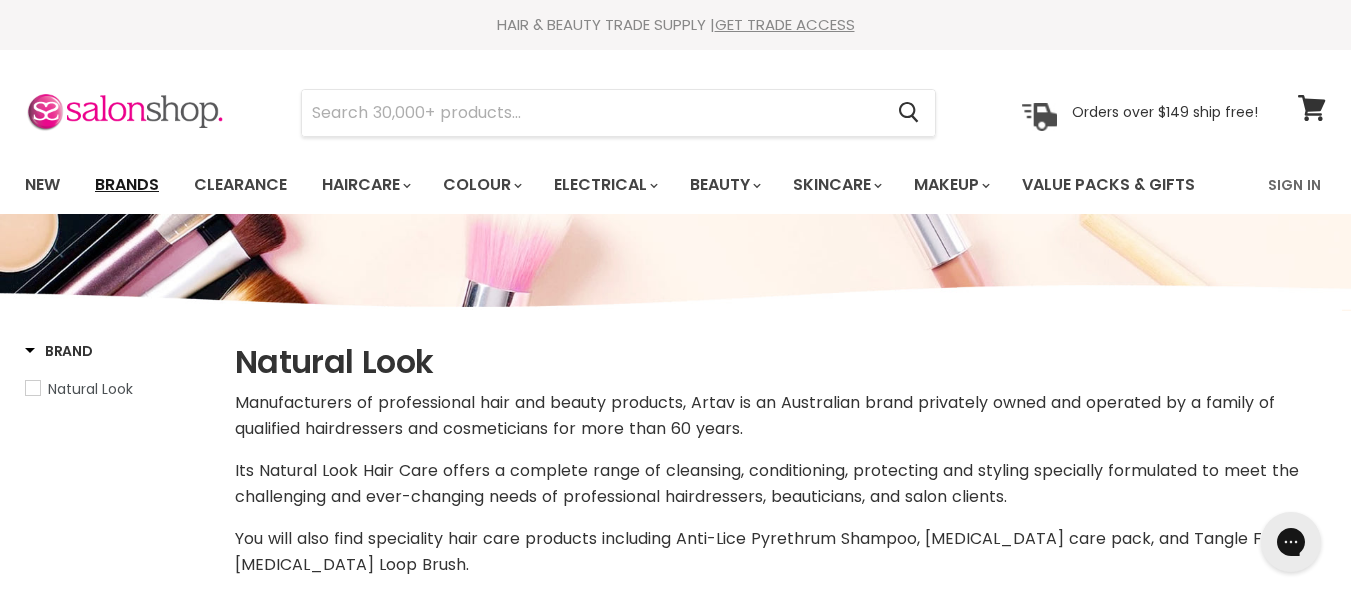 click on "Brands" at bounding box center (127, 185) 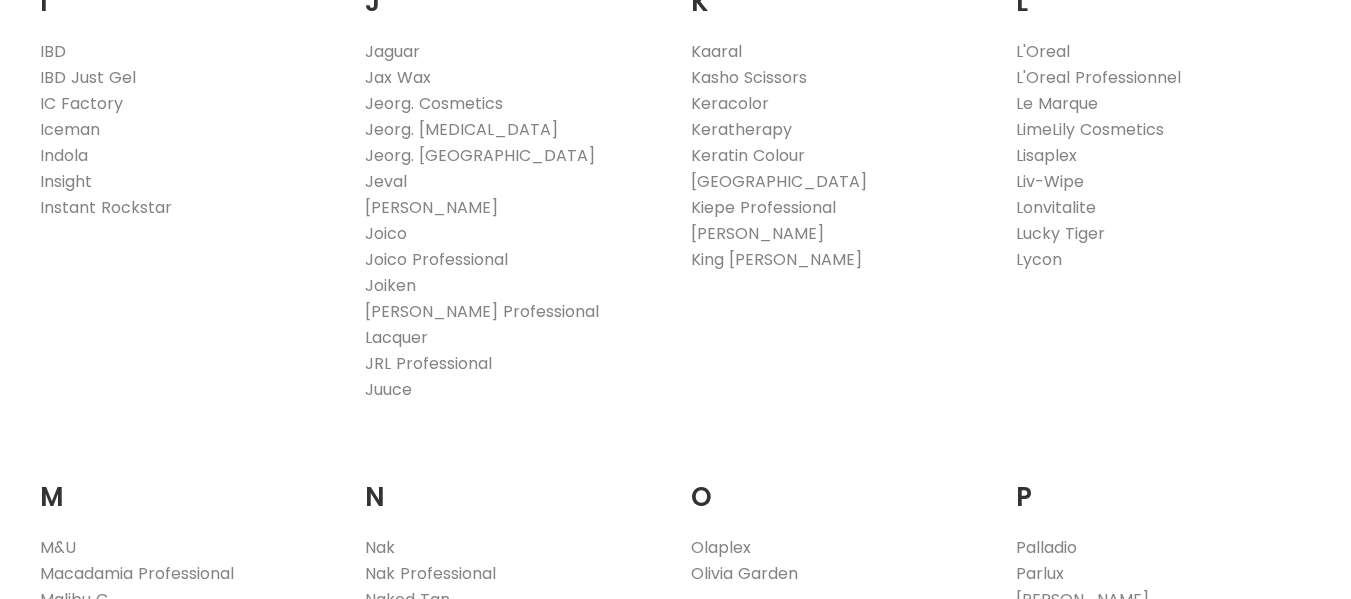 scroll, scrollTop: 0, scrollLeft: 0, axis: both 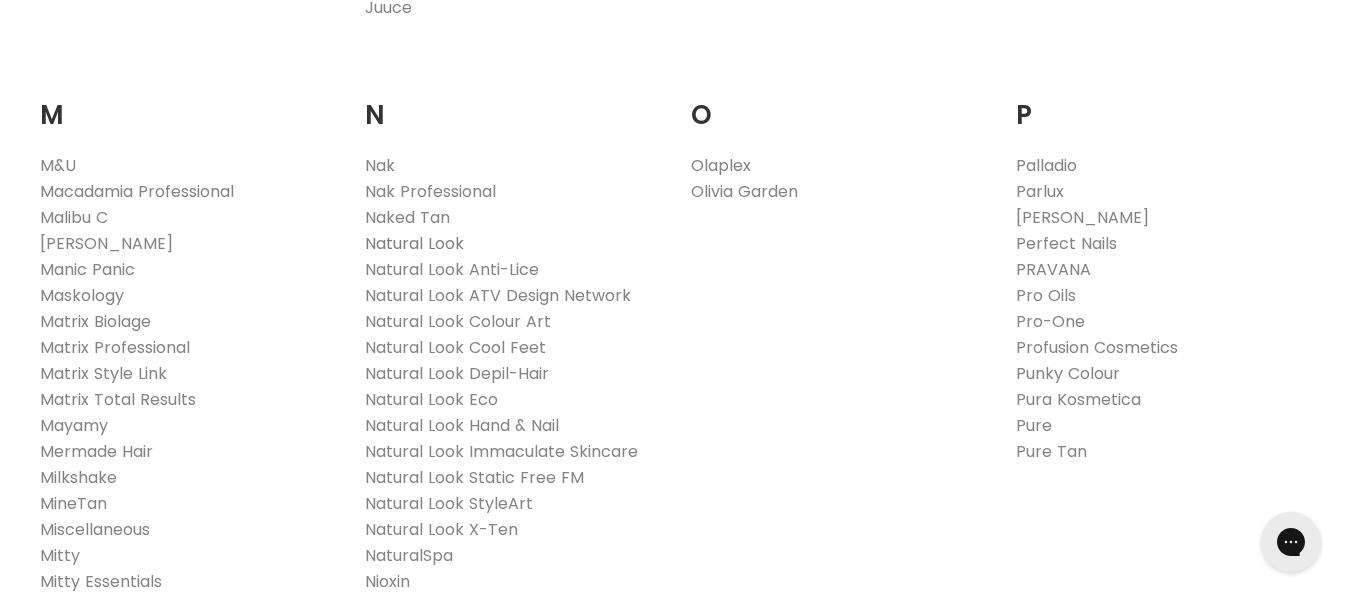 click on "Natural Look" at bounding box center [414, 243] 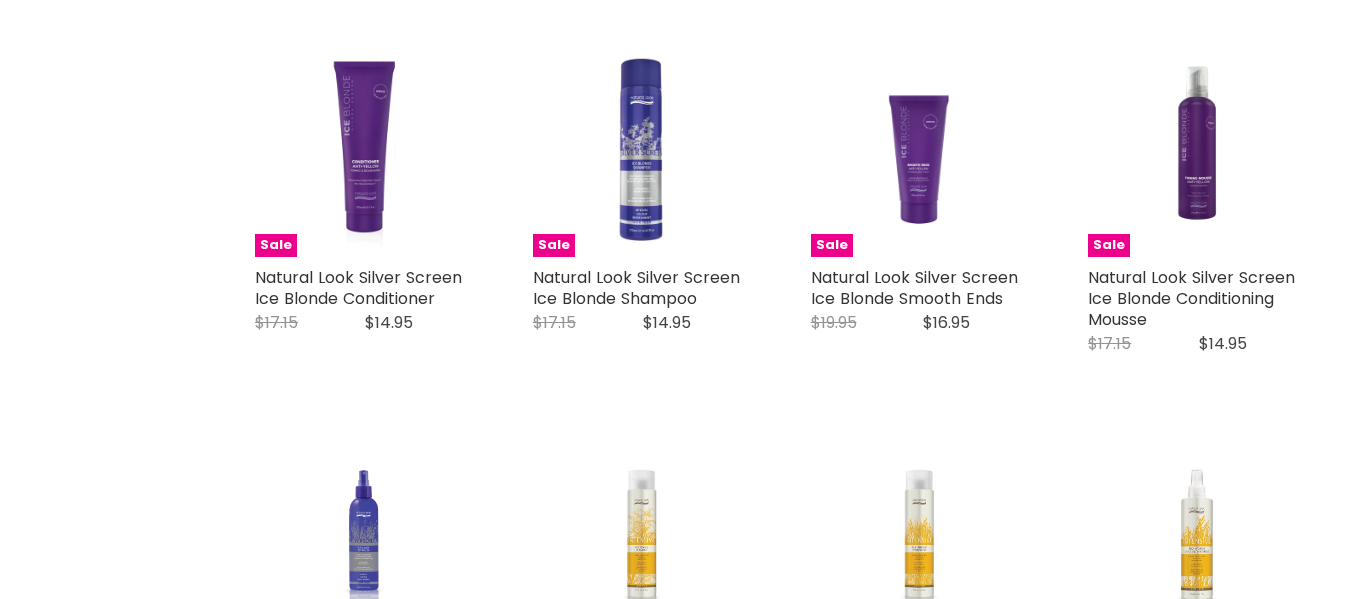 click on "Best selling Featured Price, low to high Price, high to low Alphabetically, A-Z Alphabetically, Z-A Date, new to old Date, old to new" at bounding box center (407, -33) 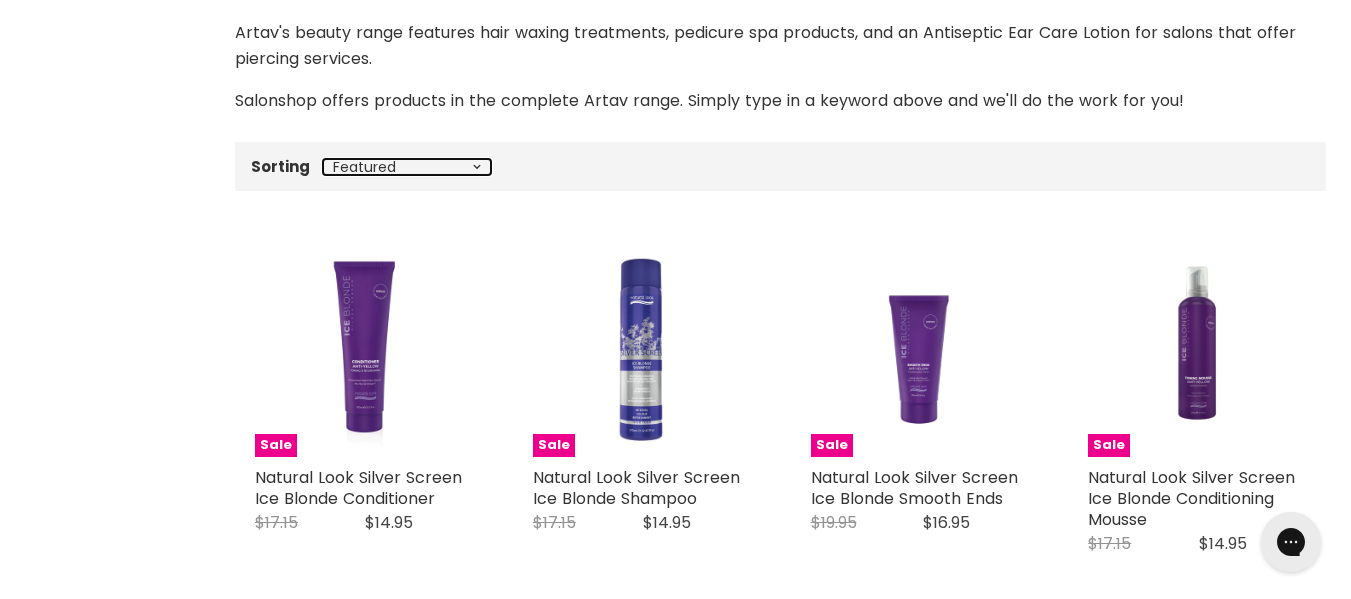 scroll, scrollTop: 0, scrollLeft: 0, axis: both 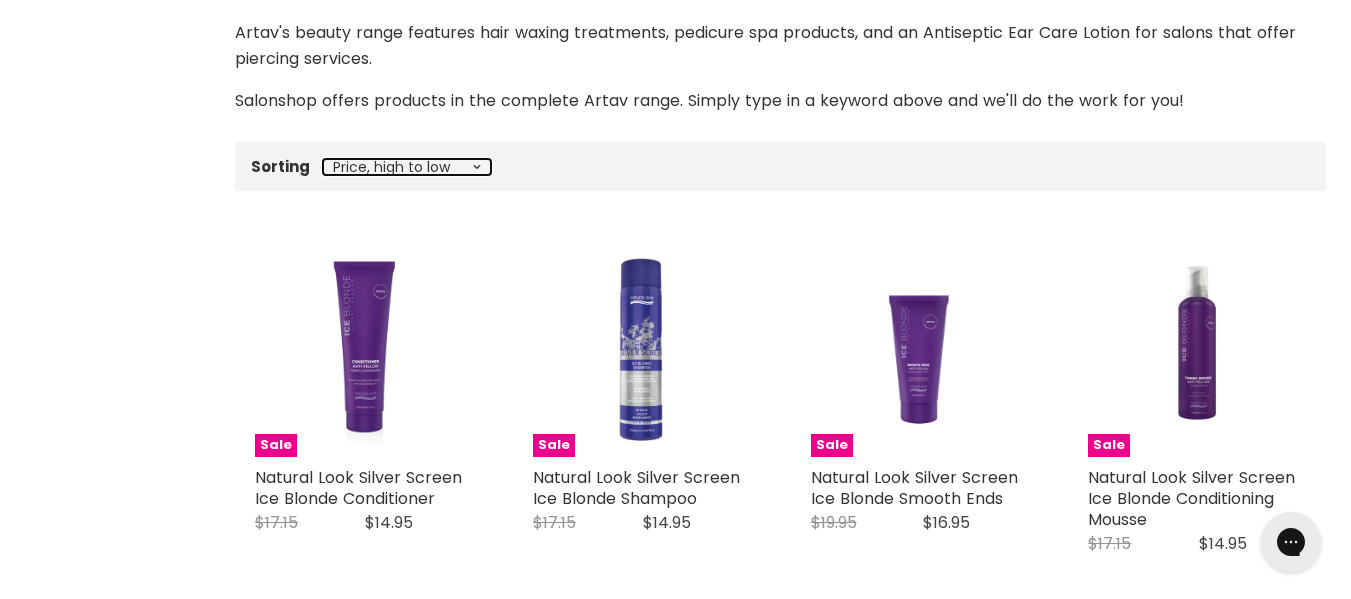 click on "Best selling Featured Price, low to high Price, high to low Alphabetically, A-Z Alphabetically, Z-A Date, new to old Date, old to new" at bounding box center [407, 167] 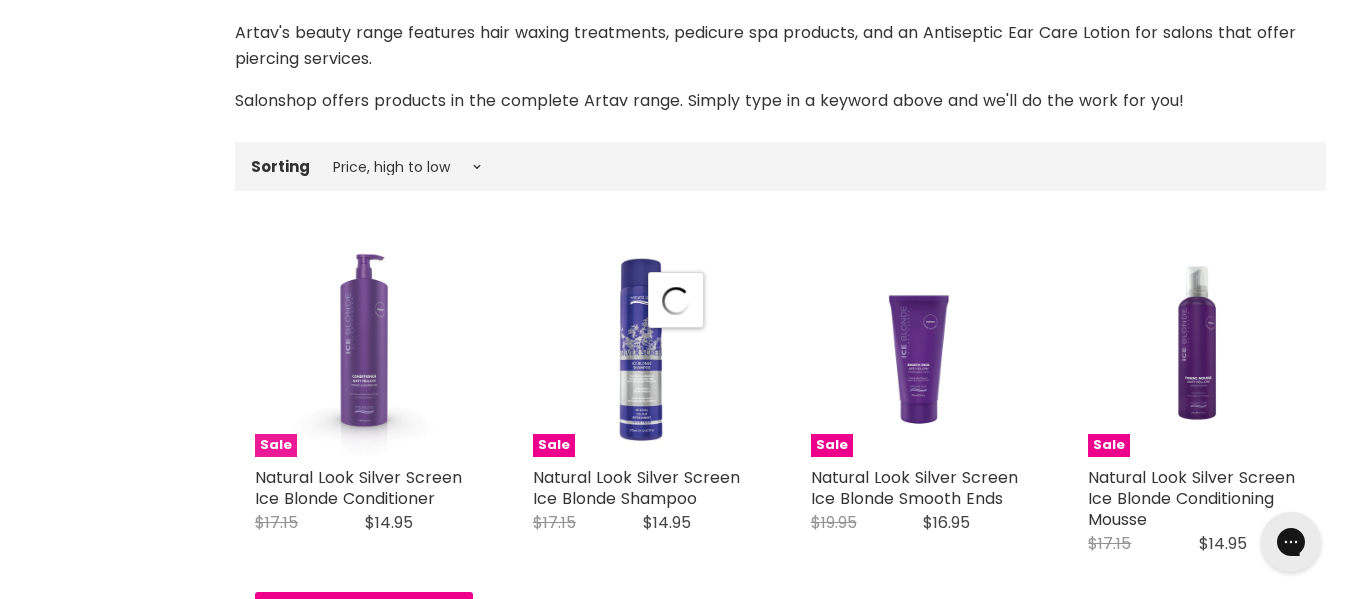 select on "price-descending" 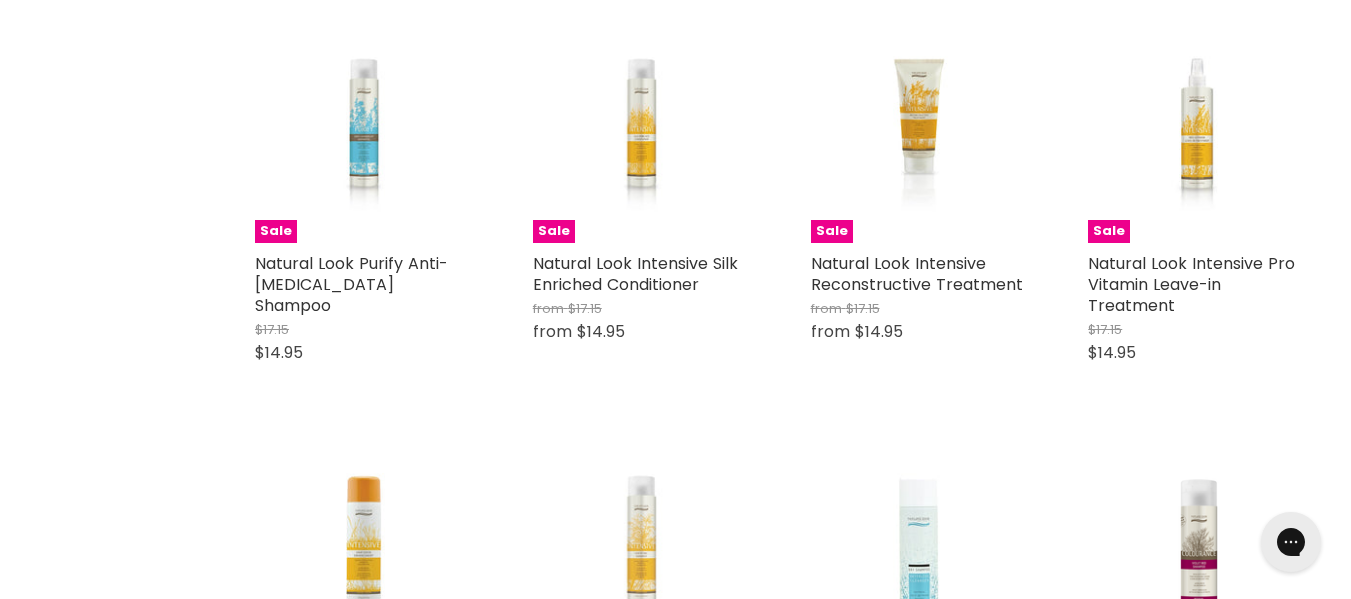scroll, scrollTop: 4000, scrollLeft: 0, axis: vertical 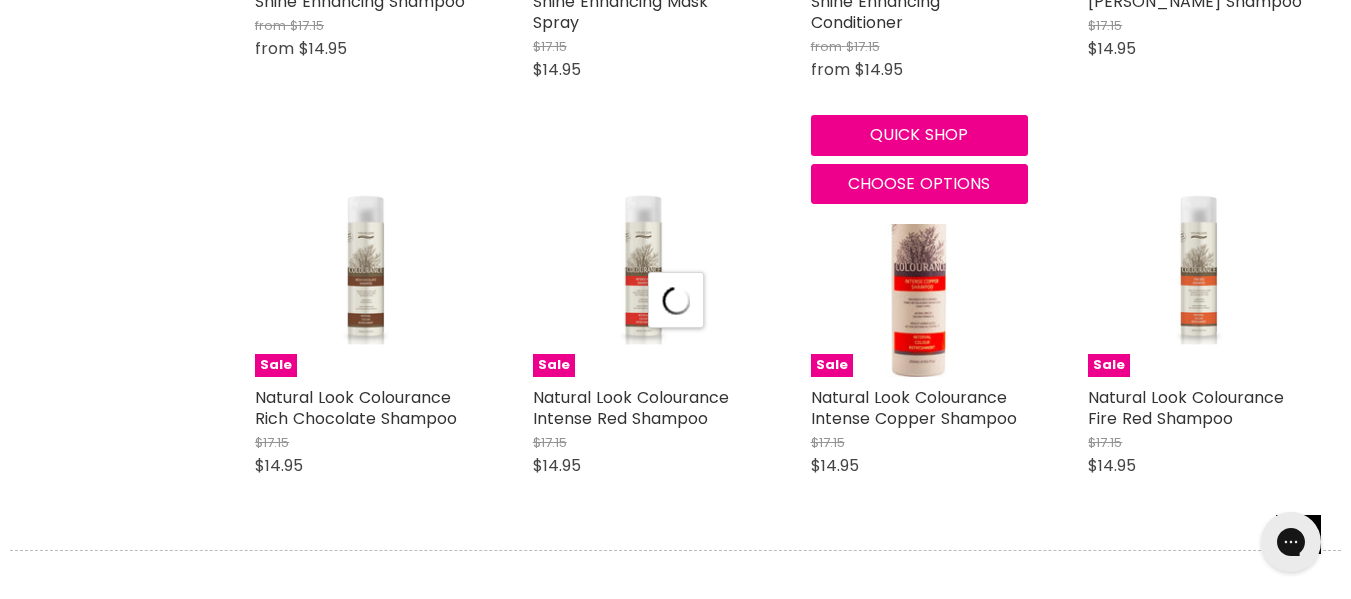 select on "price-descending" 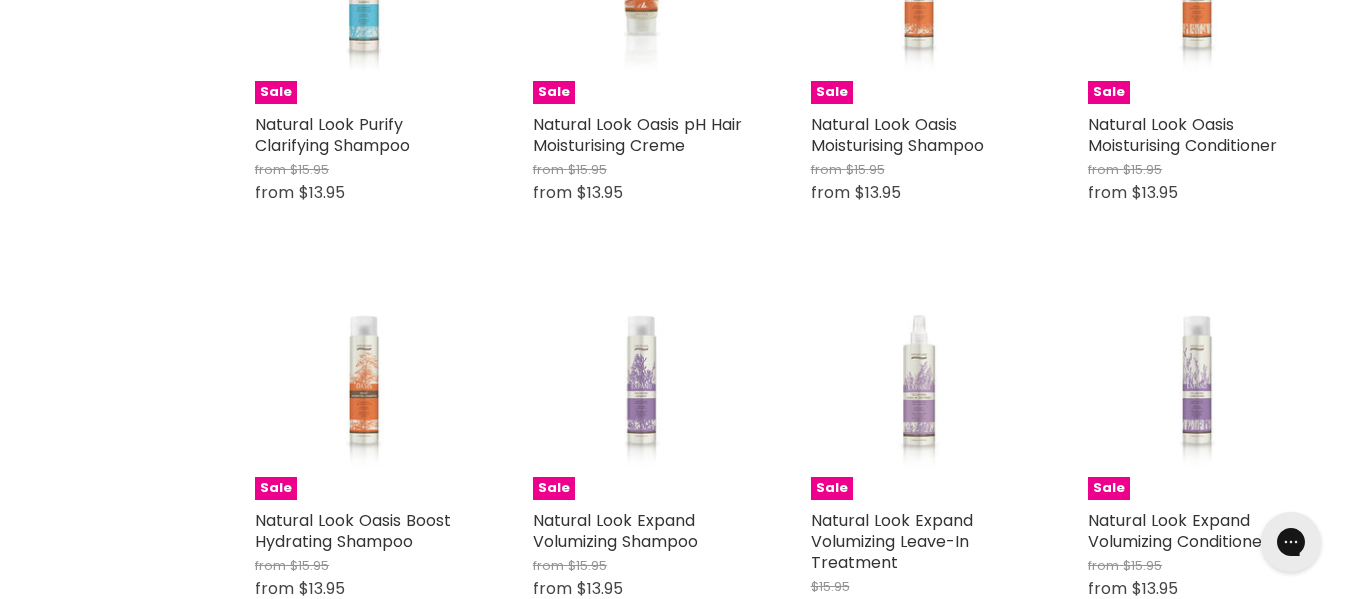 scroll, scrollTop: 6200, scrollLeft: 0, axis: vertical 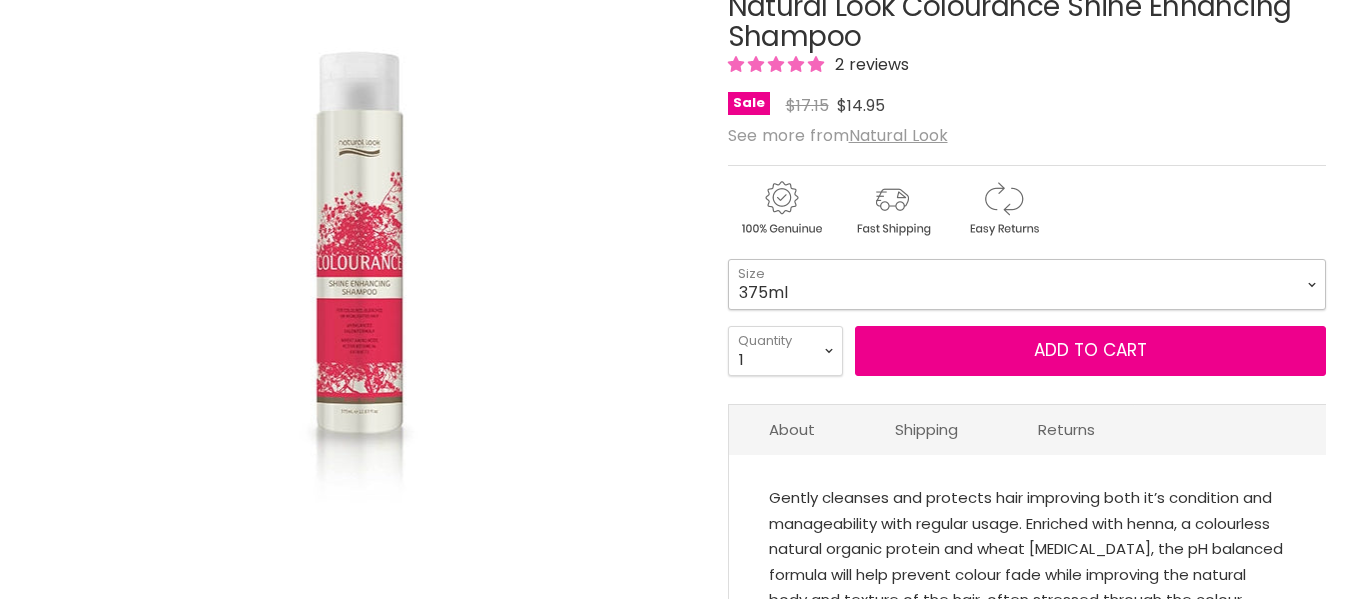 click on "375ml
1 Litre" at bounding box center (1027, 284) 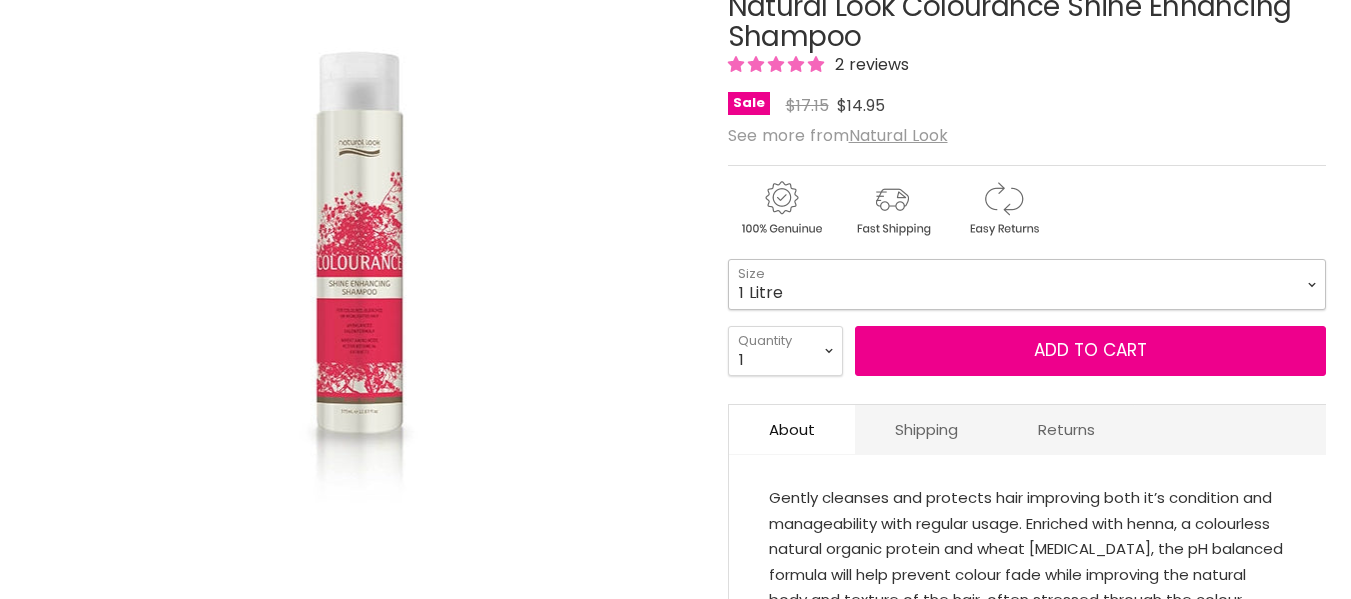click on "375ml
1 Litre" at bounding box center [1027, 284] 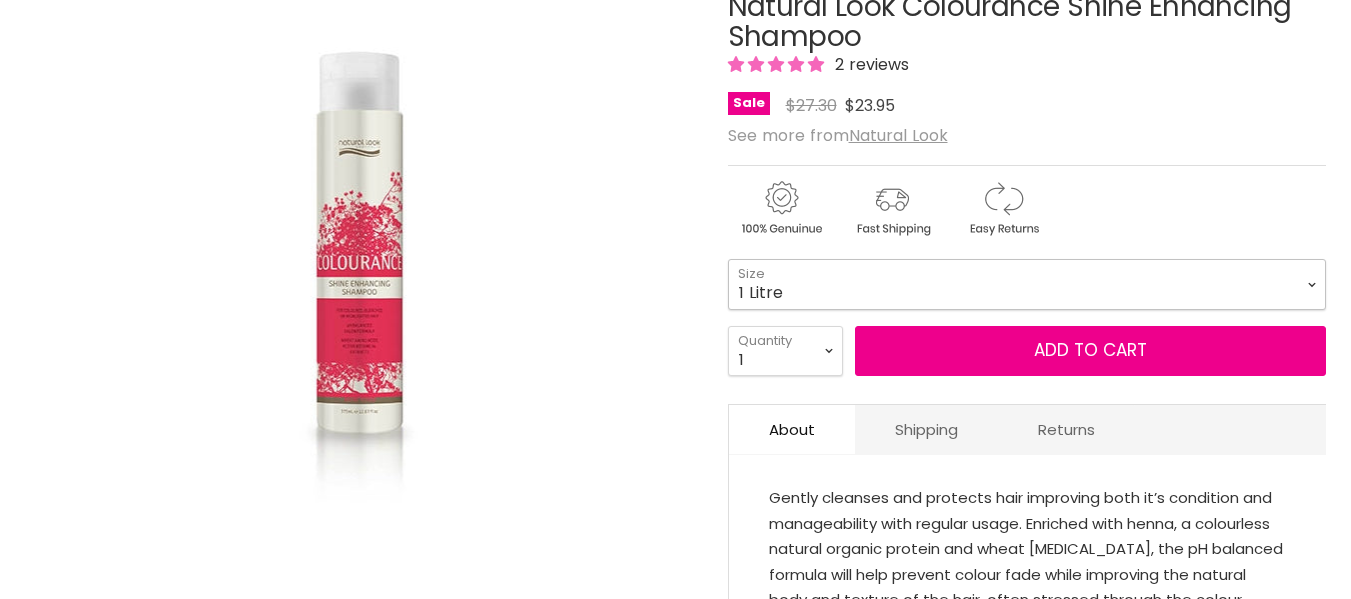 select on "1 Litre" 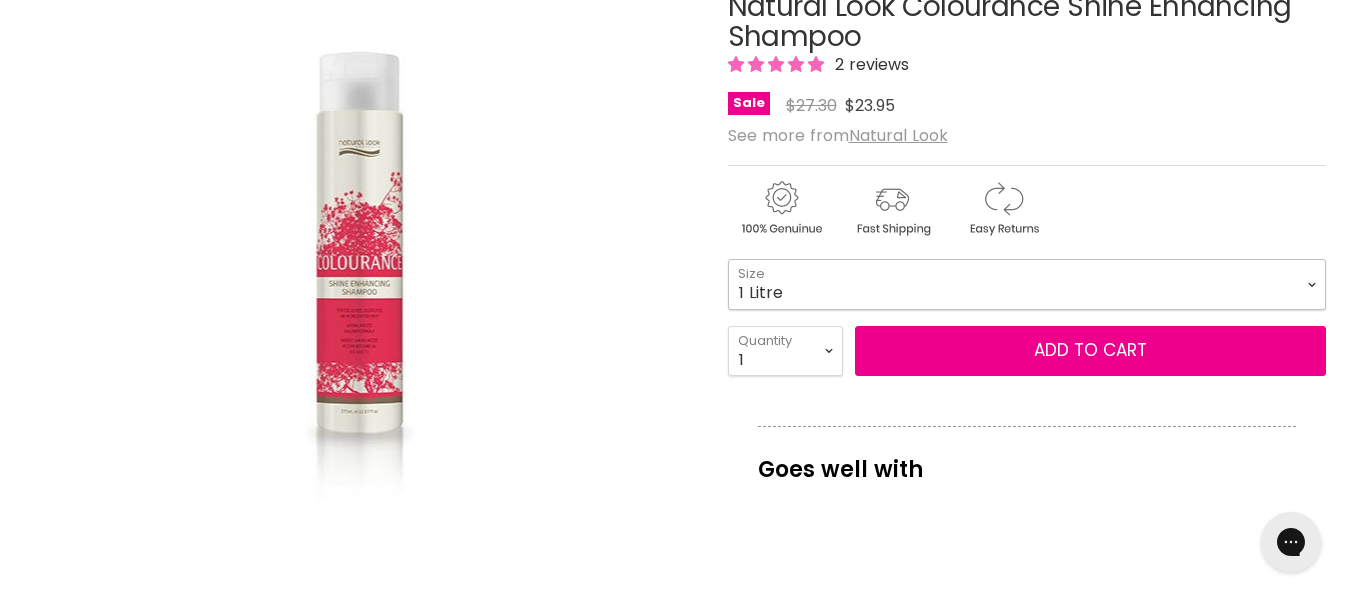 scroll, scrollTop: 0, scrollLeft: 0, axis: both 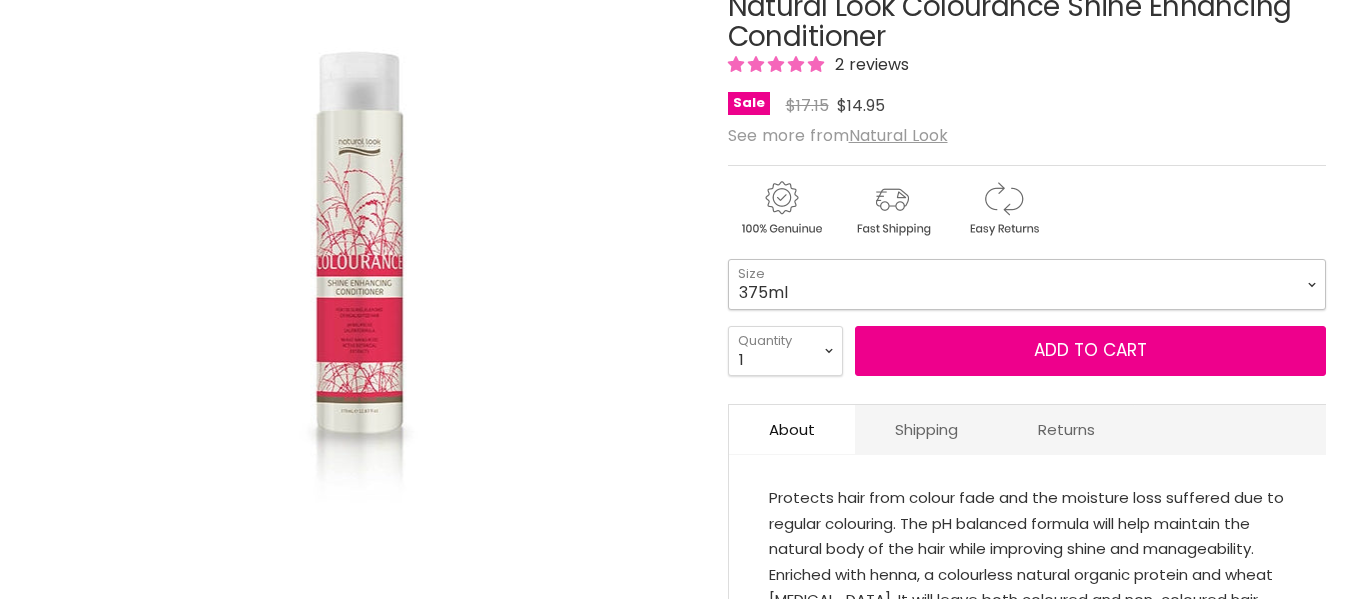 click on "375ml
1 Litre" at bounding box center (1027, 284) 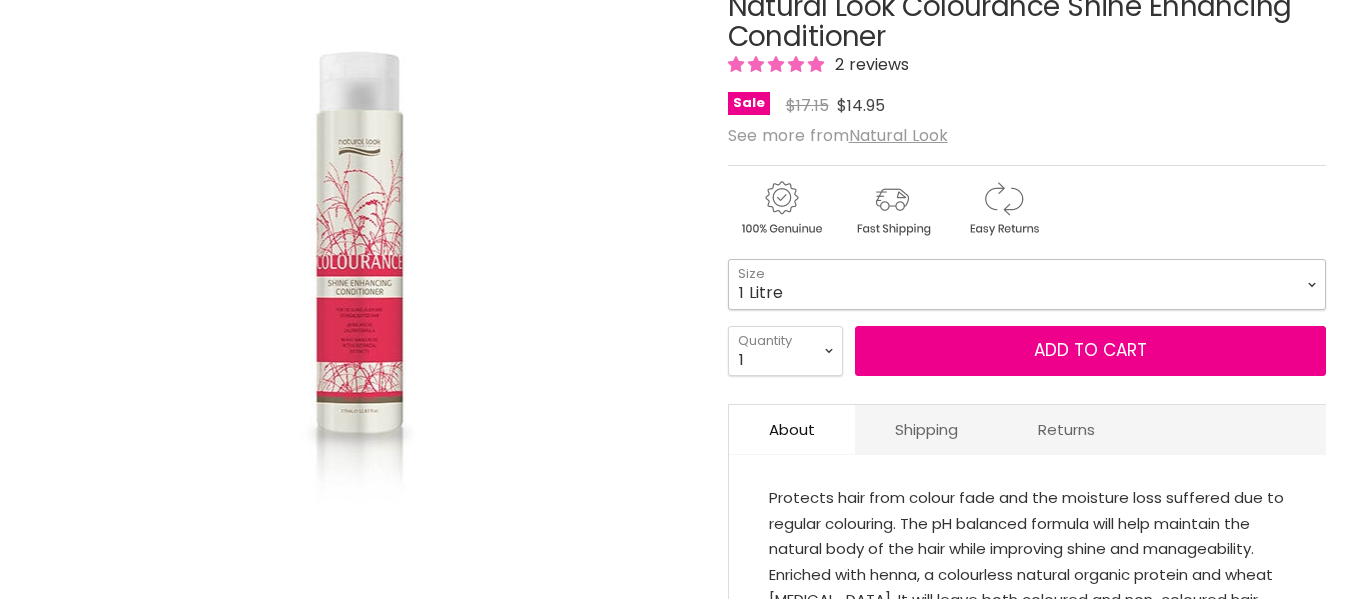 click on "375ml
1 Litre" at bounding box center [1027, 284] 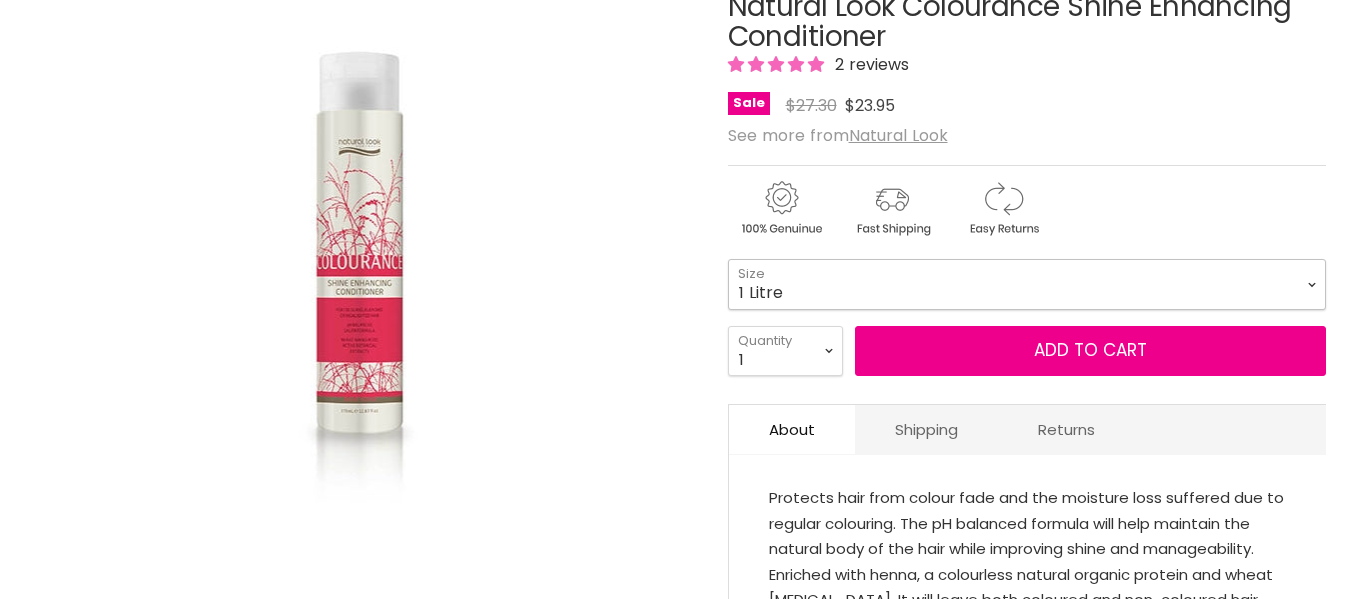 select on "1 Litre" 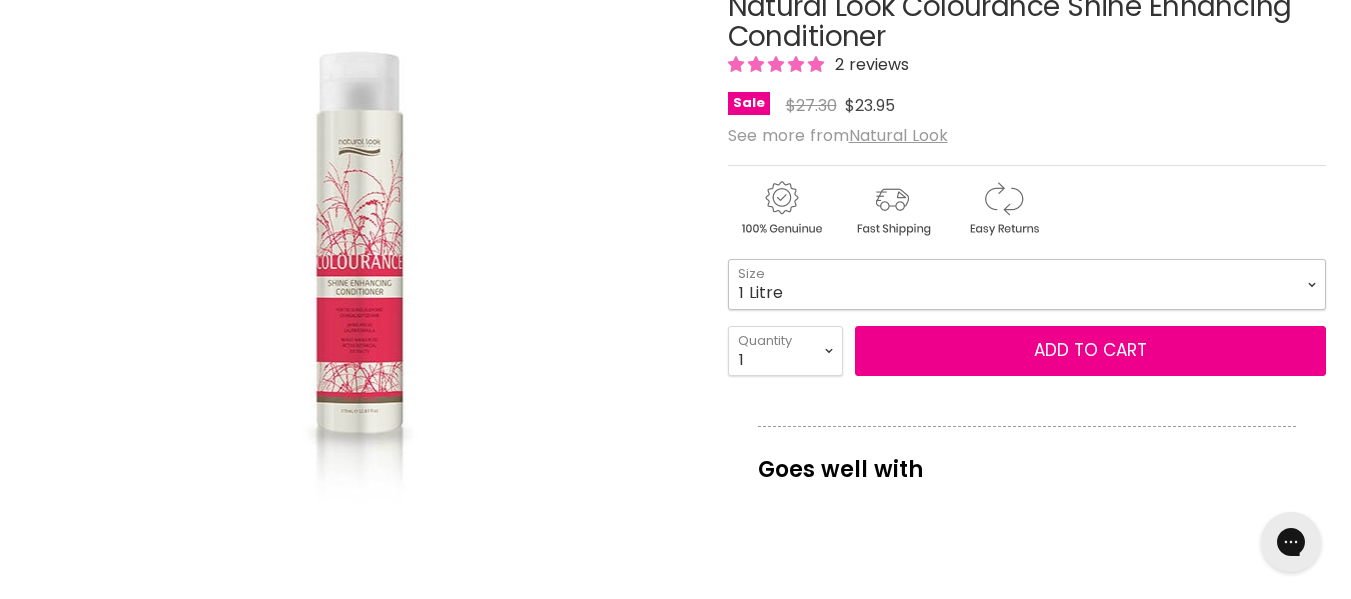 scroll, scrollTop: 0, scrollLeft: 0, axis: both 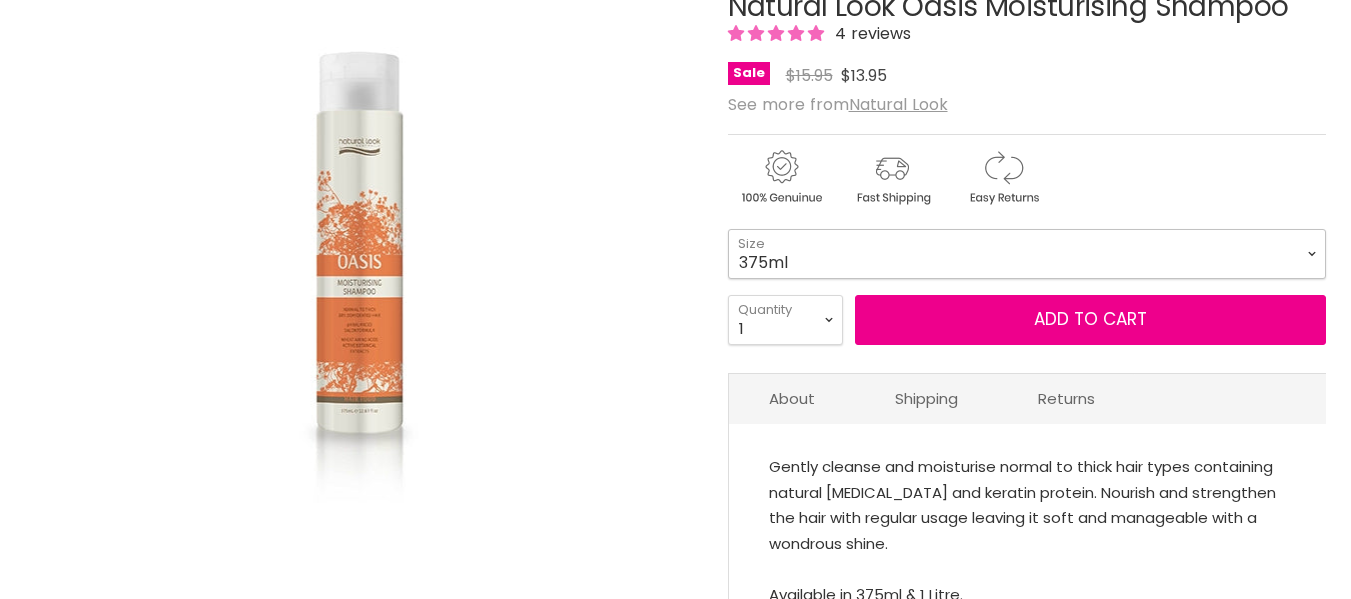 click on "375ml
1 Litre" at bounding box center [1027, 254] 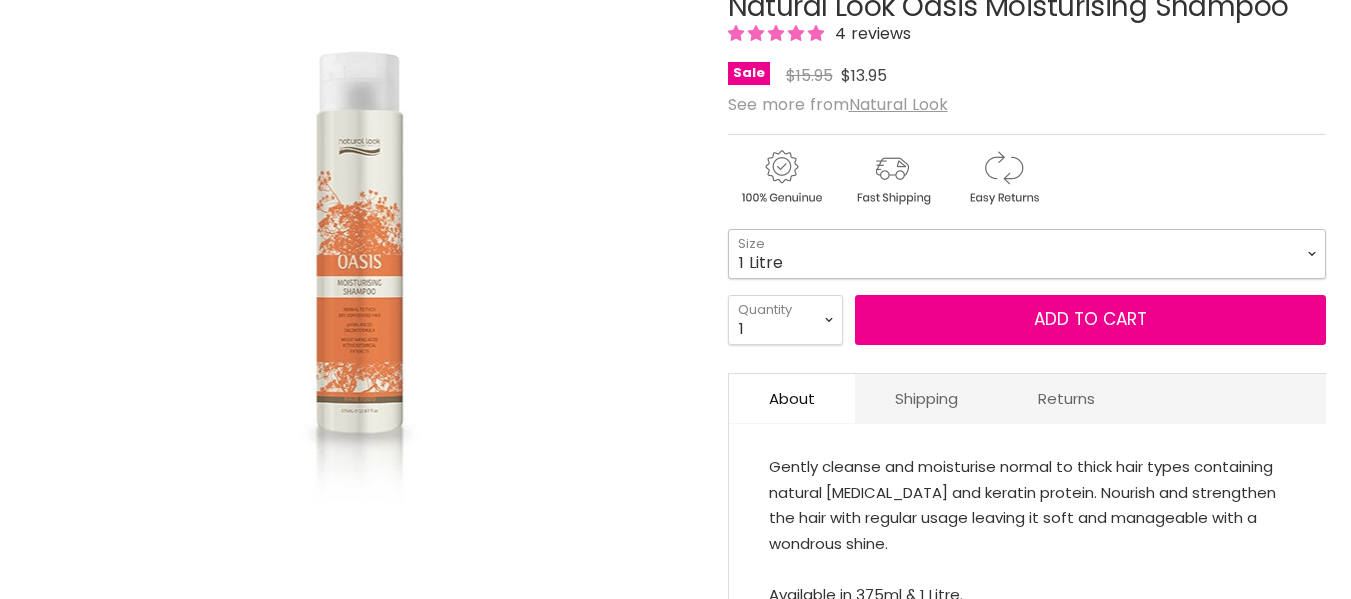 click on "375ml
1 Litre" at bounding box center [1027, 254] 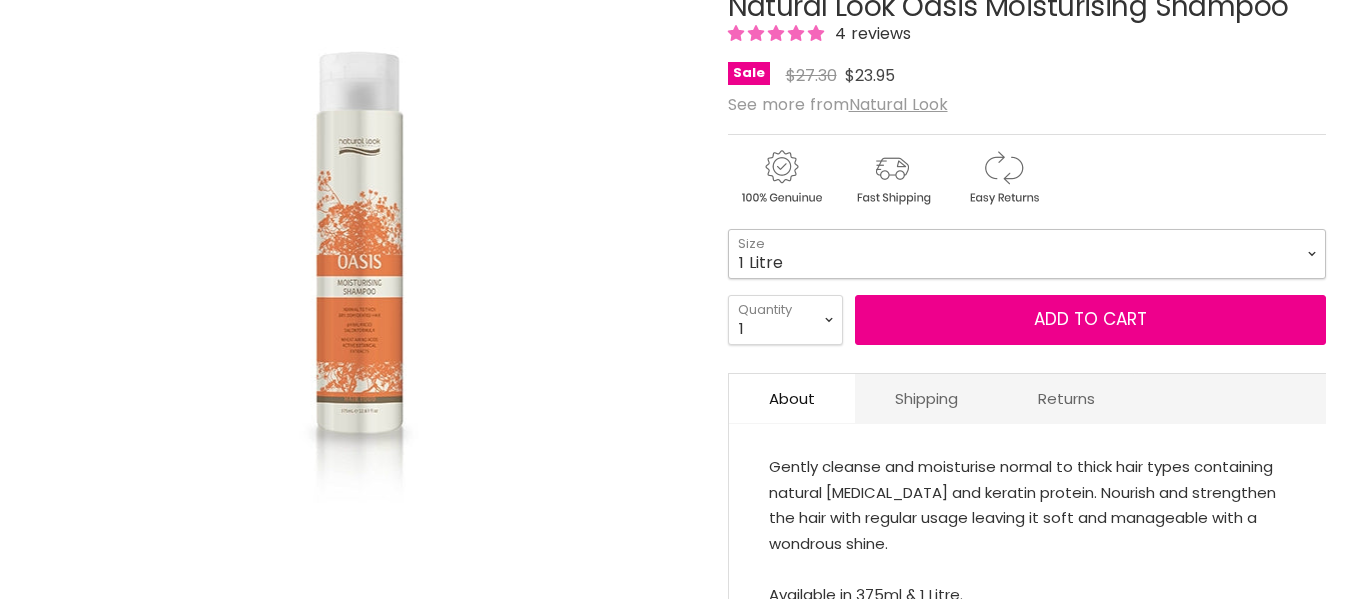 scroll, scrollTop: 0, scrollLeft: 0, axis: both 